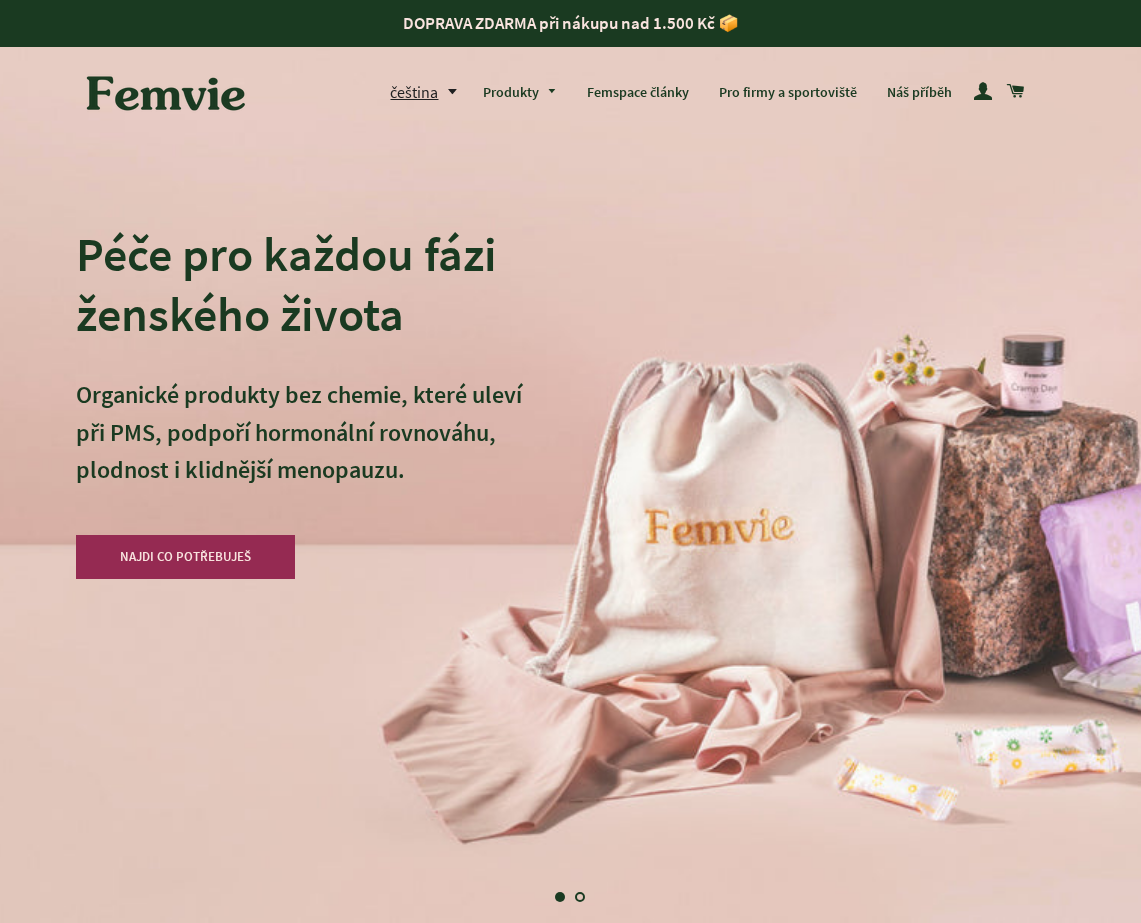 scroll, scrollTop: 0, scrollLeft: 0, axis: both 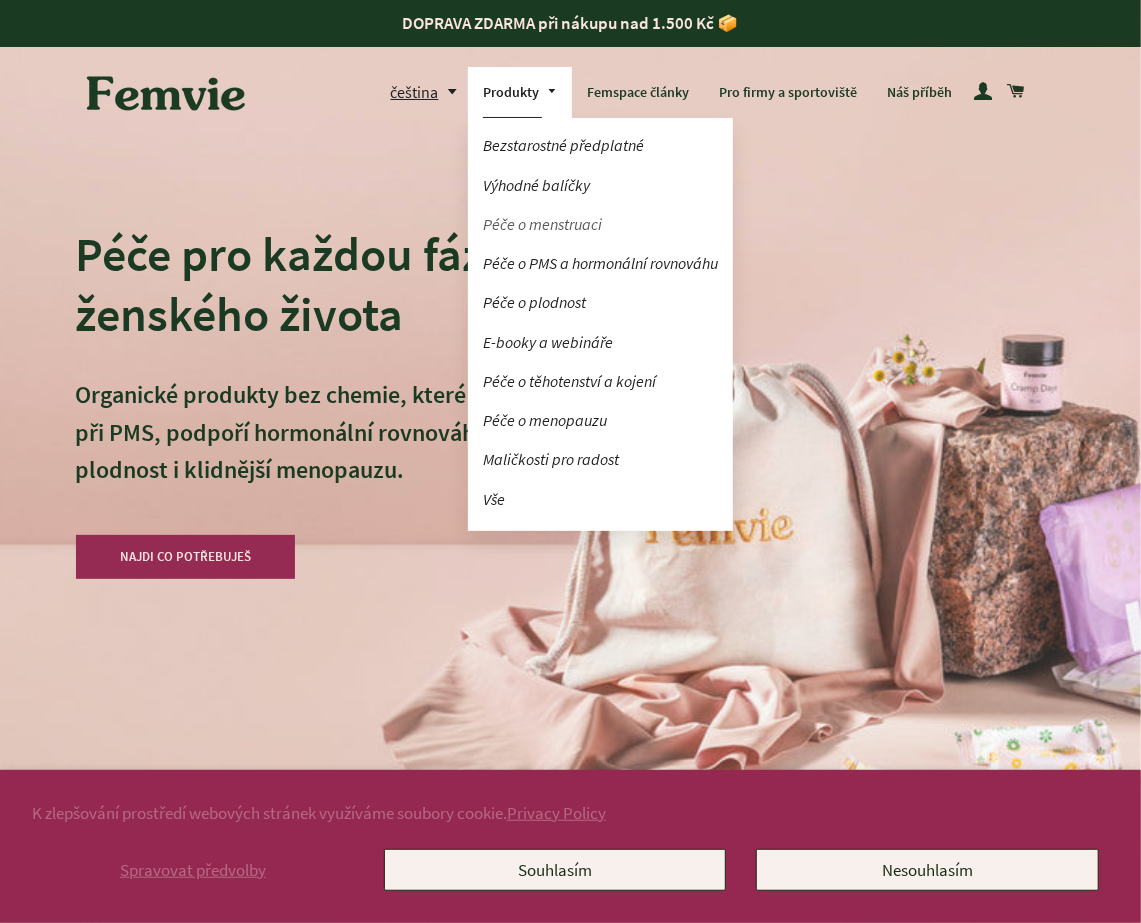click on "Péče o menstruaci" at bounding box center [600, 224] 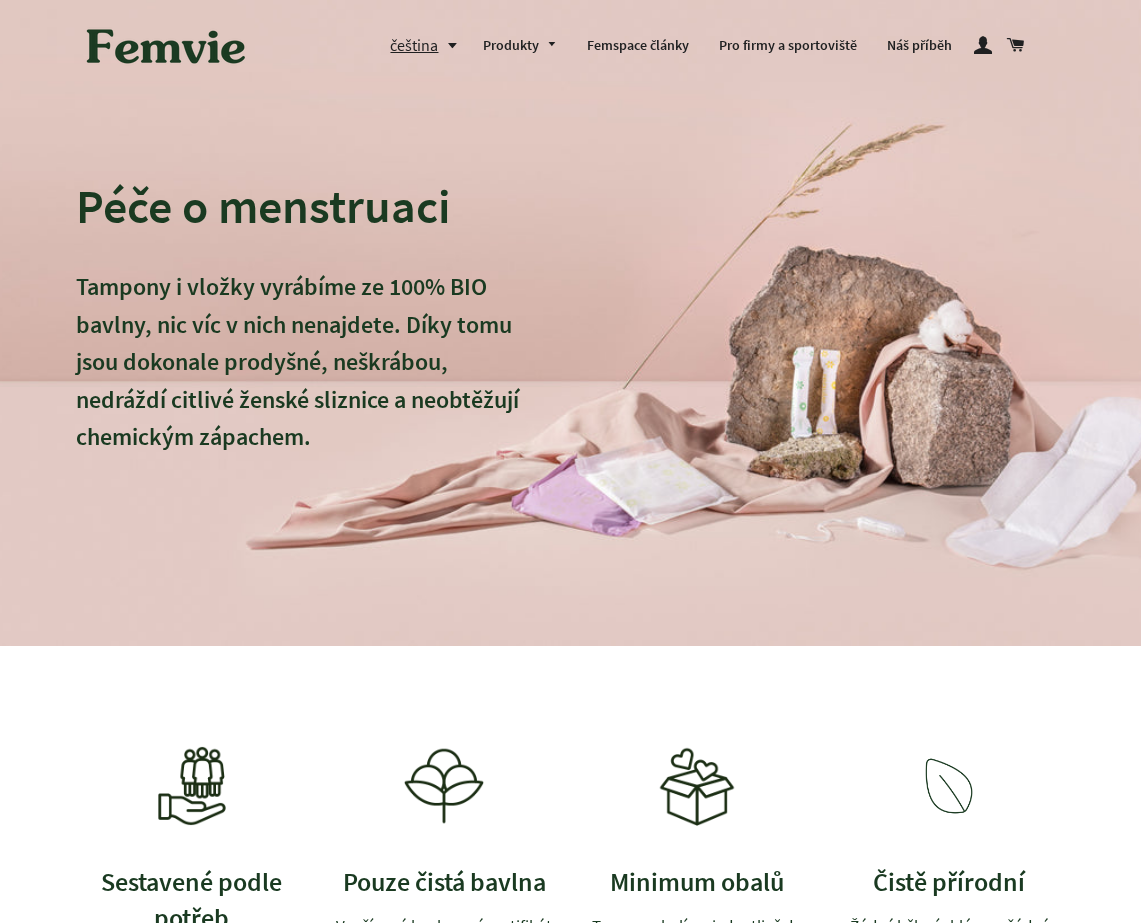 scroll, scrollTop: 0, scrollLeft: 0, axis: both 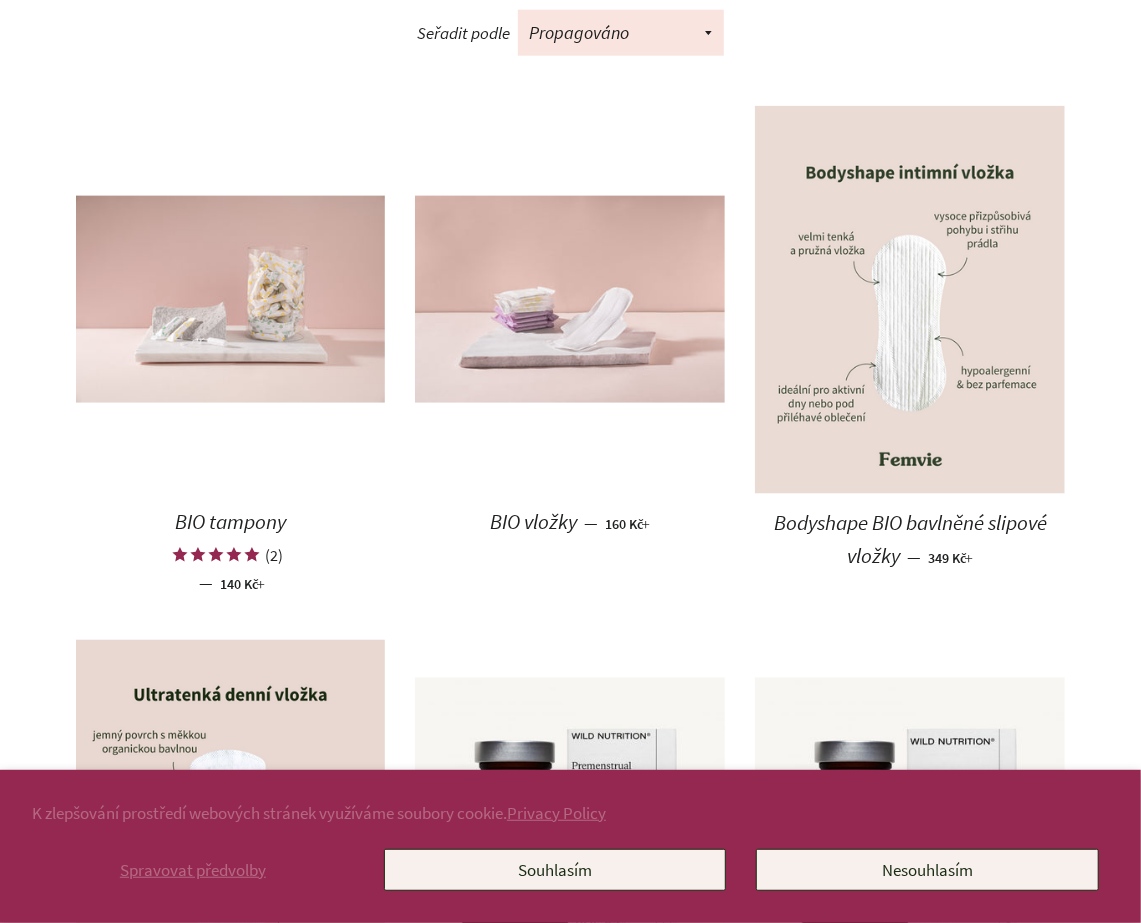 click at bounding box center (910, 300) 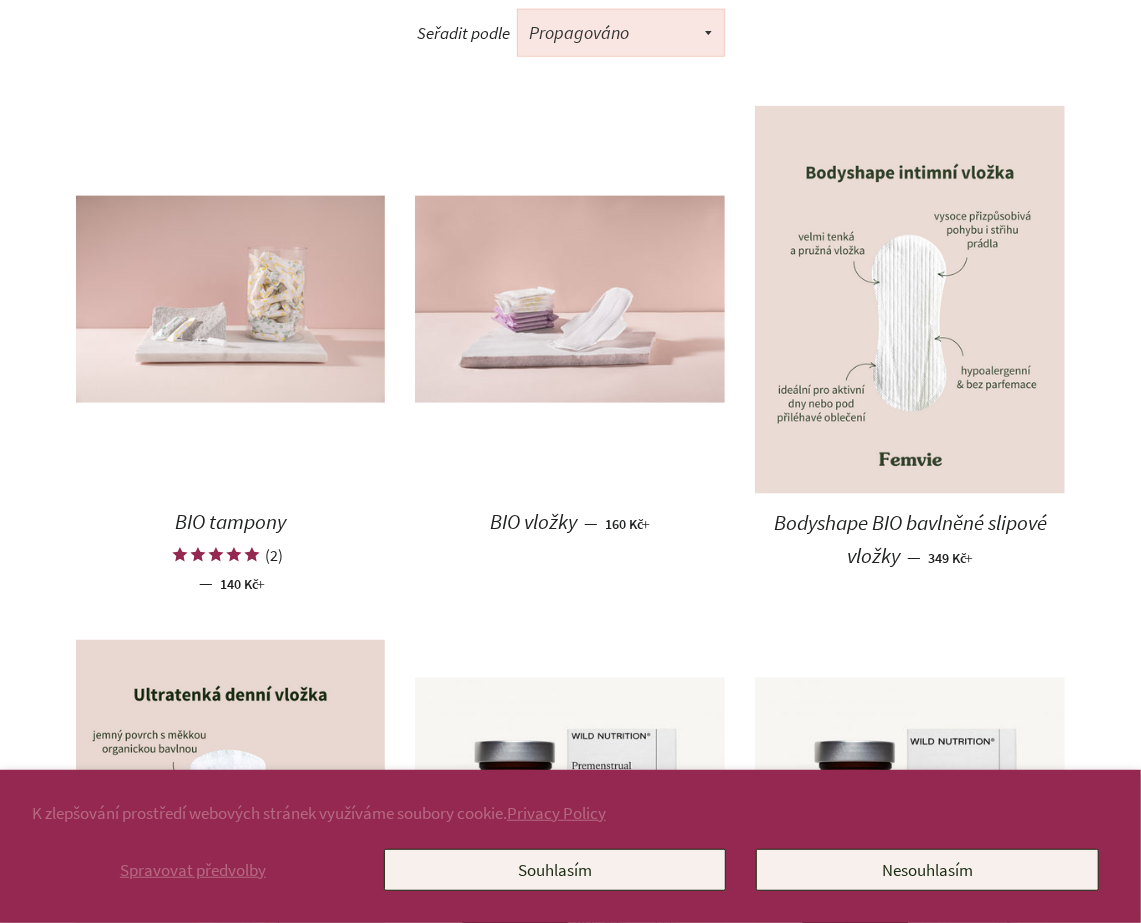scroll, scrollTop: 0, scrollLeft: 0, axis: both 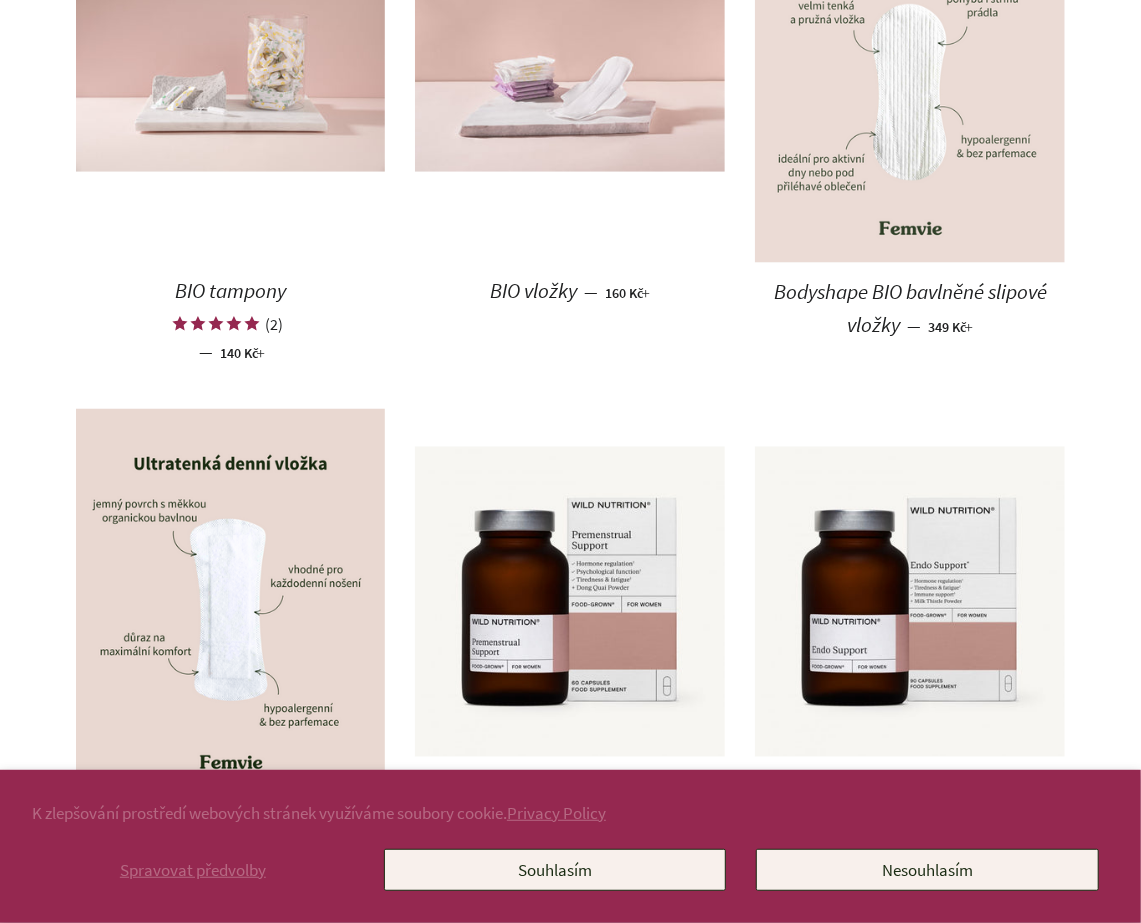 click on "Bodyshape BIO bavlněné slipové vložky" at bounding box center (910, 308) 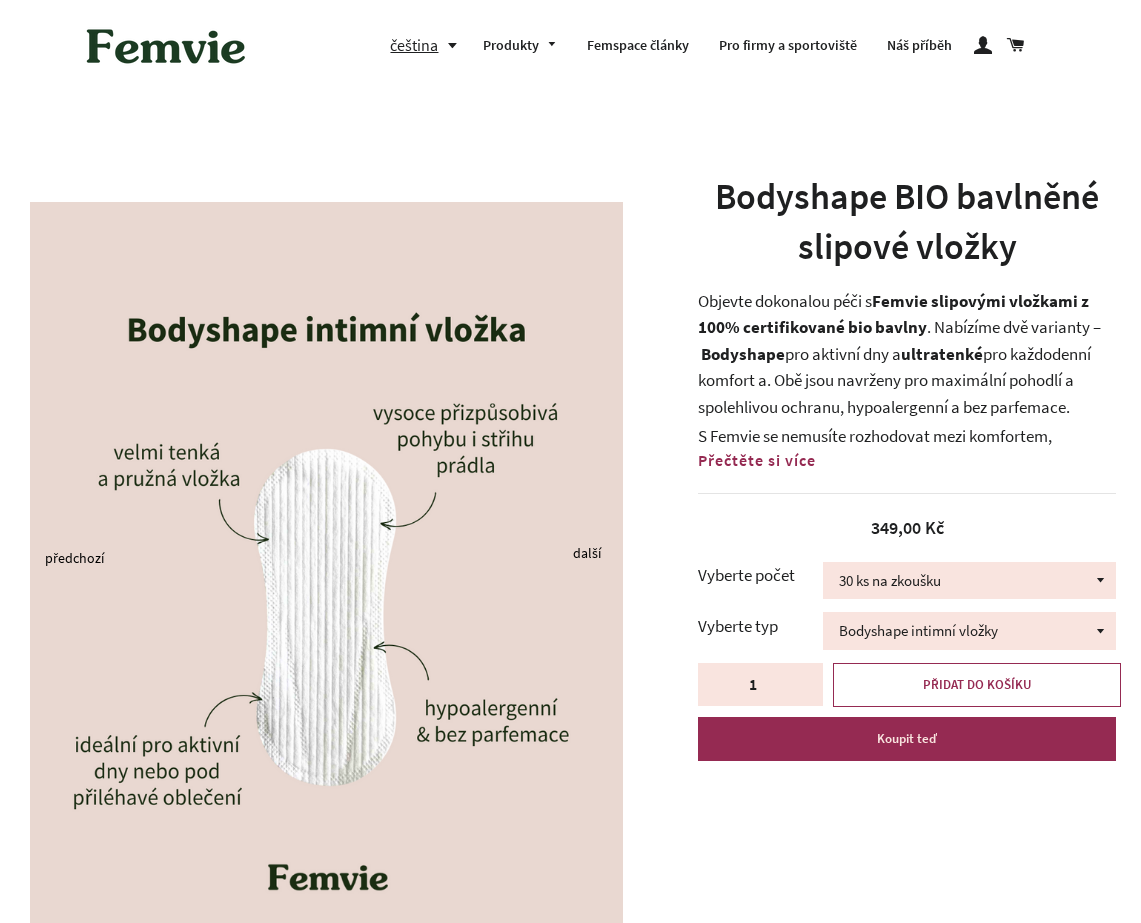 scroll, scrollTop: 0, scrollLeft: 0, axis: both 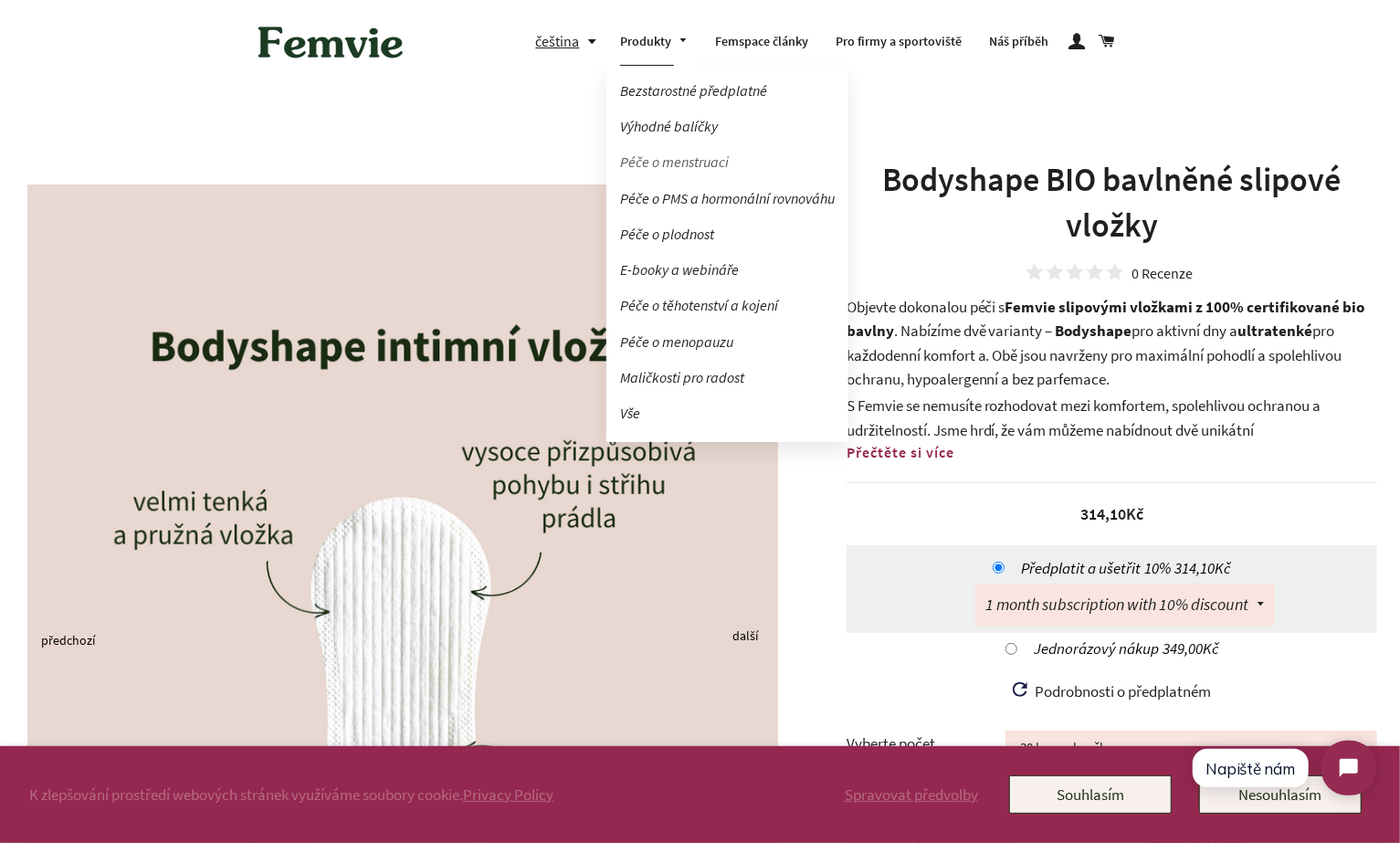 click on "Péče o menstruaci" at bounding box center (727, 162) 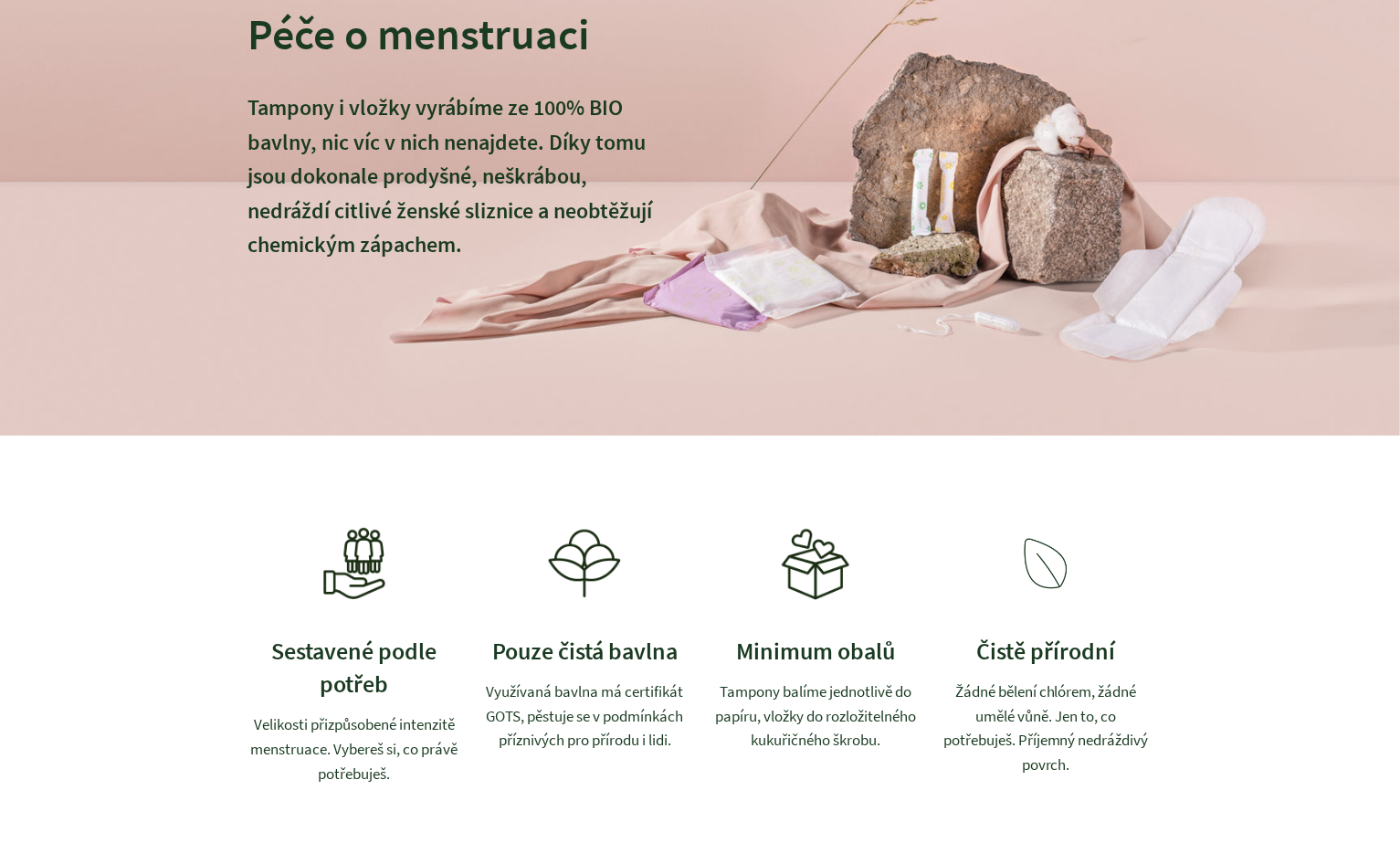 scroll, scrollTop: 633, scrollLeft: 0, axis: vertical 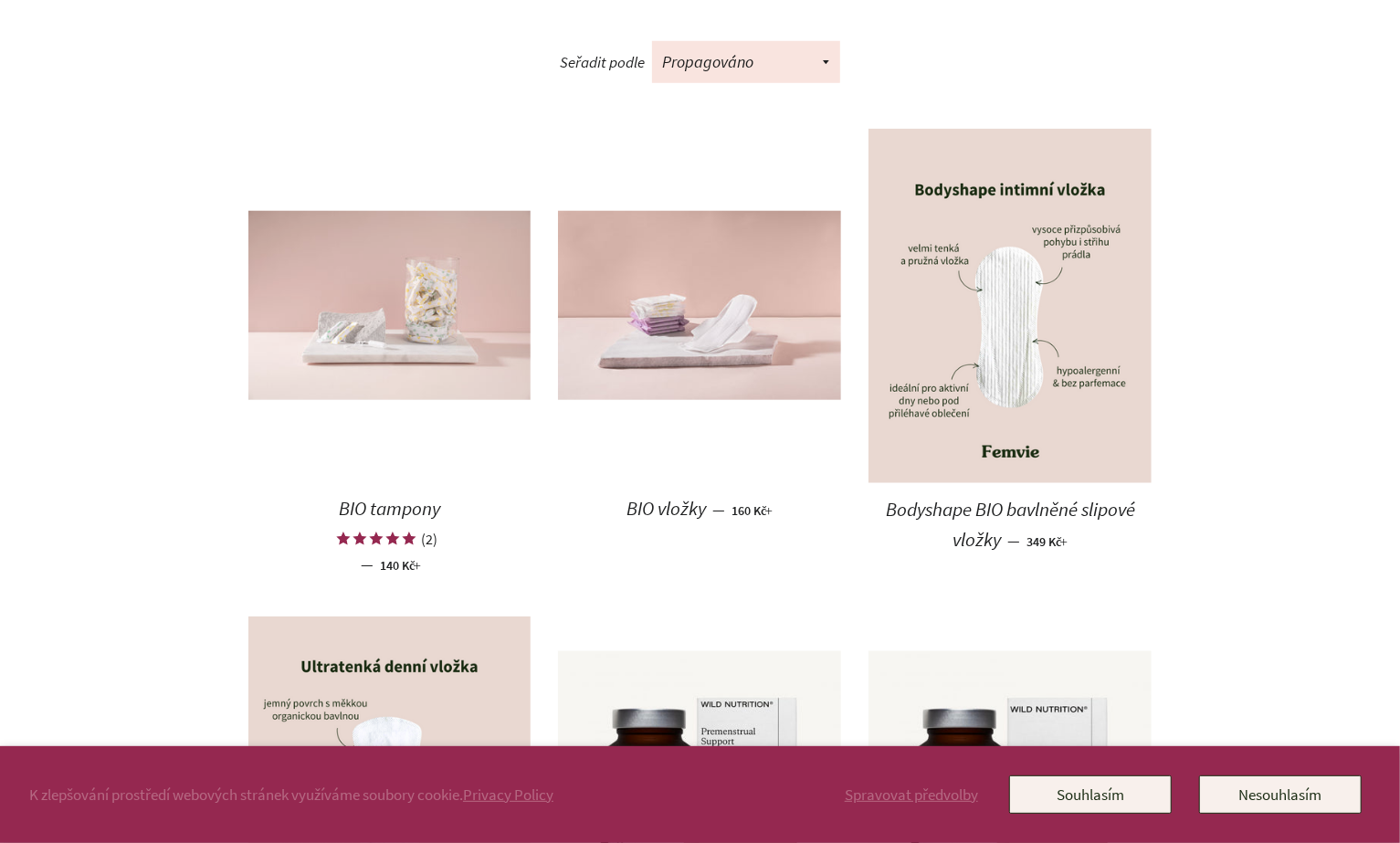 click at bounding box center [390, 305] 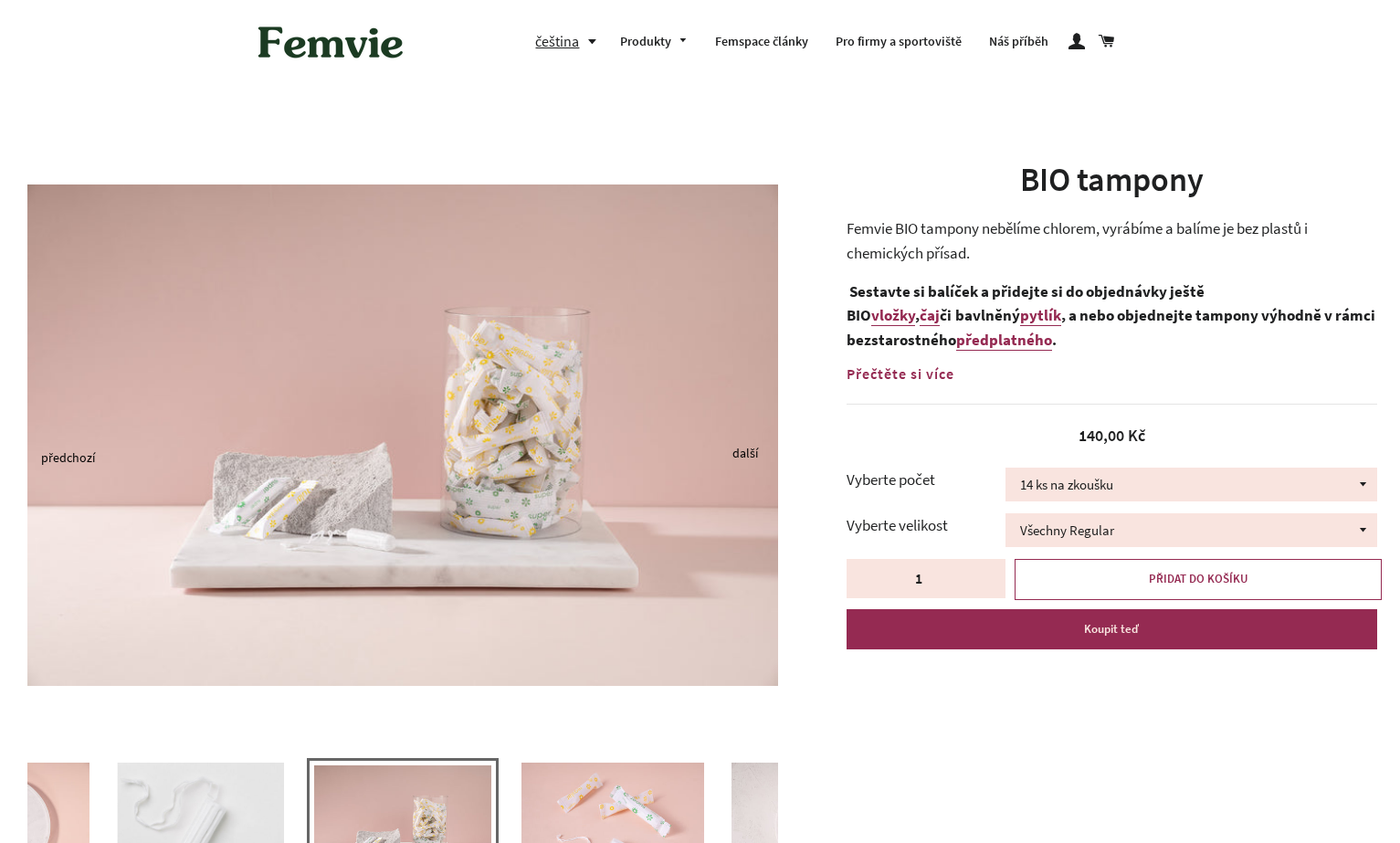 scroll, scrollTop: 0, scrollLeft: 0, axis: both 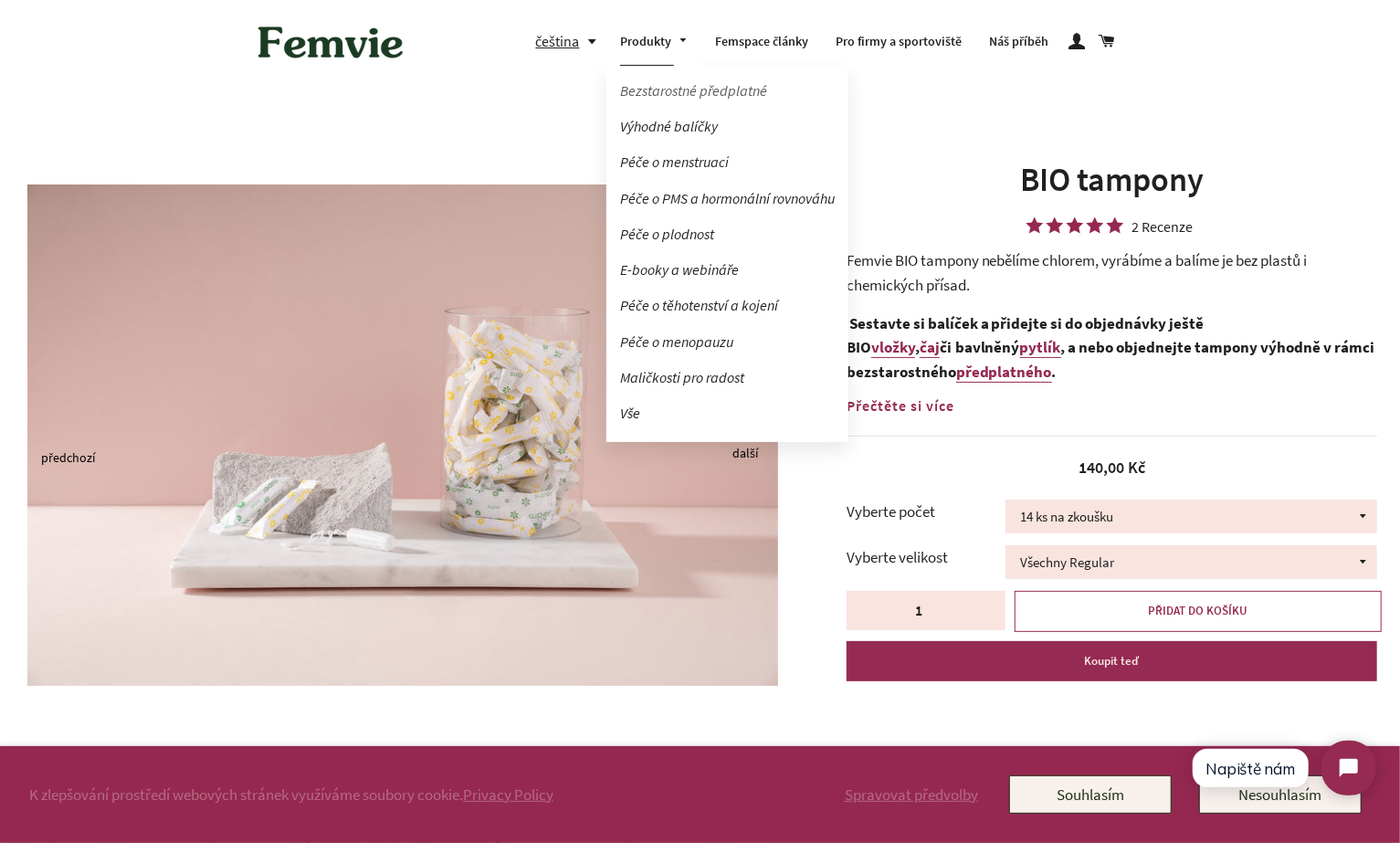 click on "Bezstarostné předplatné" at bounding box center [727, 90] 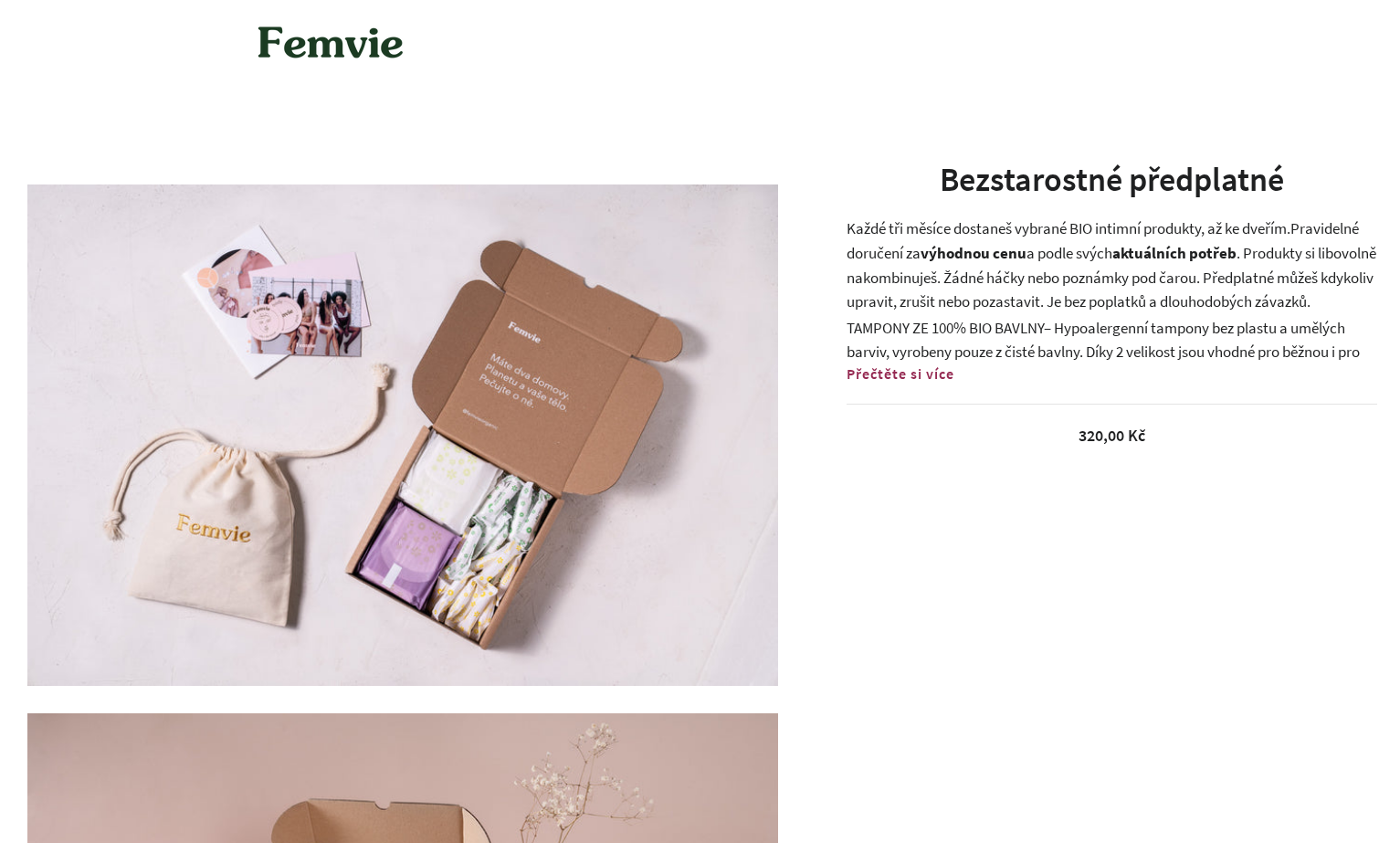 scroll, scrollTop: 0, scrollLeft: 0, axis: both 